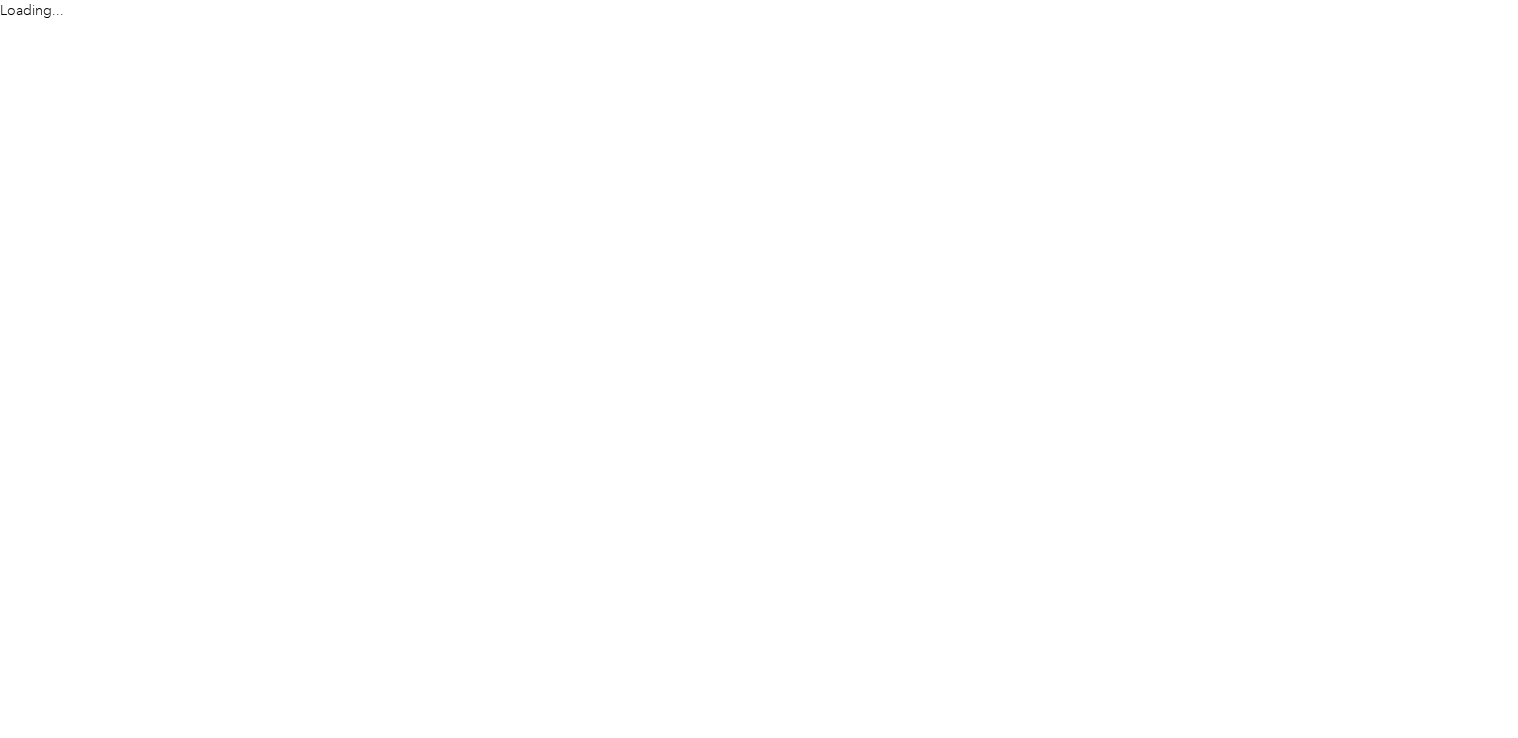 scroll, scrollTop: 0, scrollLeft: 0, axis: both 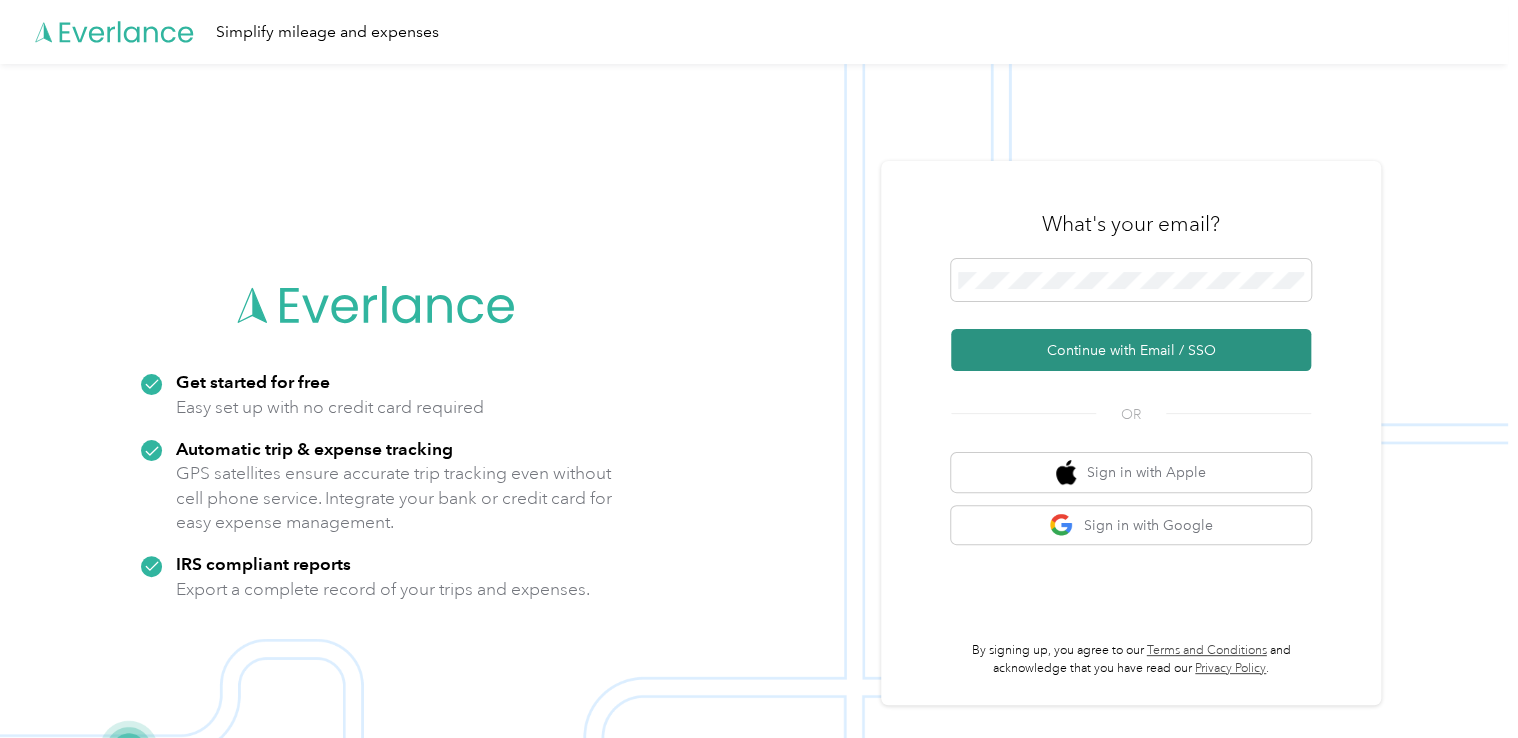 click on "Continue with Email / SSO" at bounding box center (1131, 350) 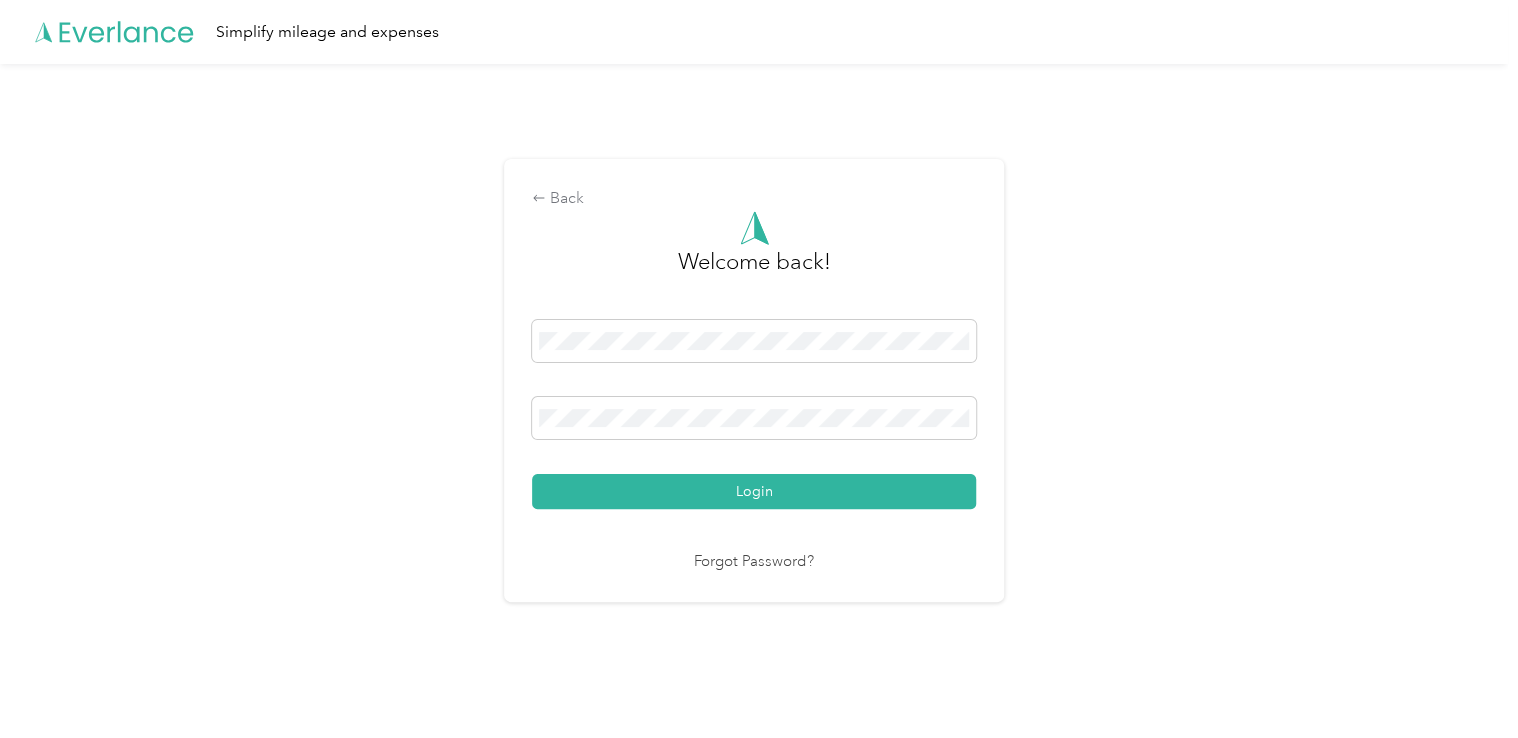 click on "Welcome back! Login Forgot Password?" at bounding box center (754, 392) 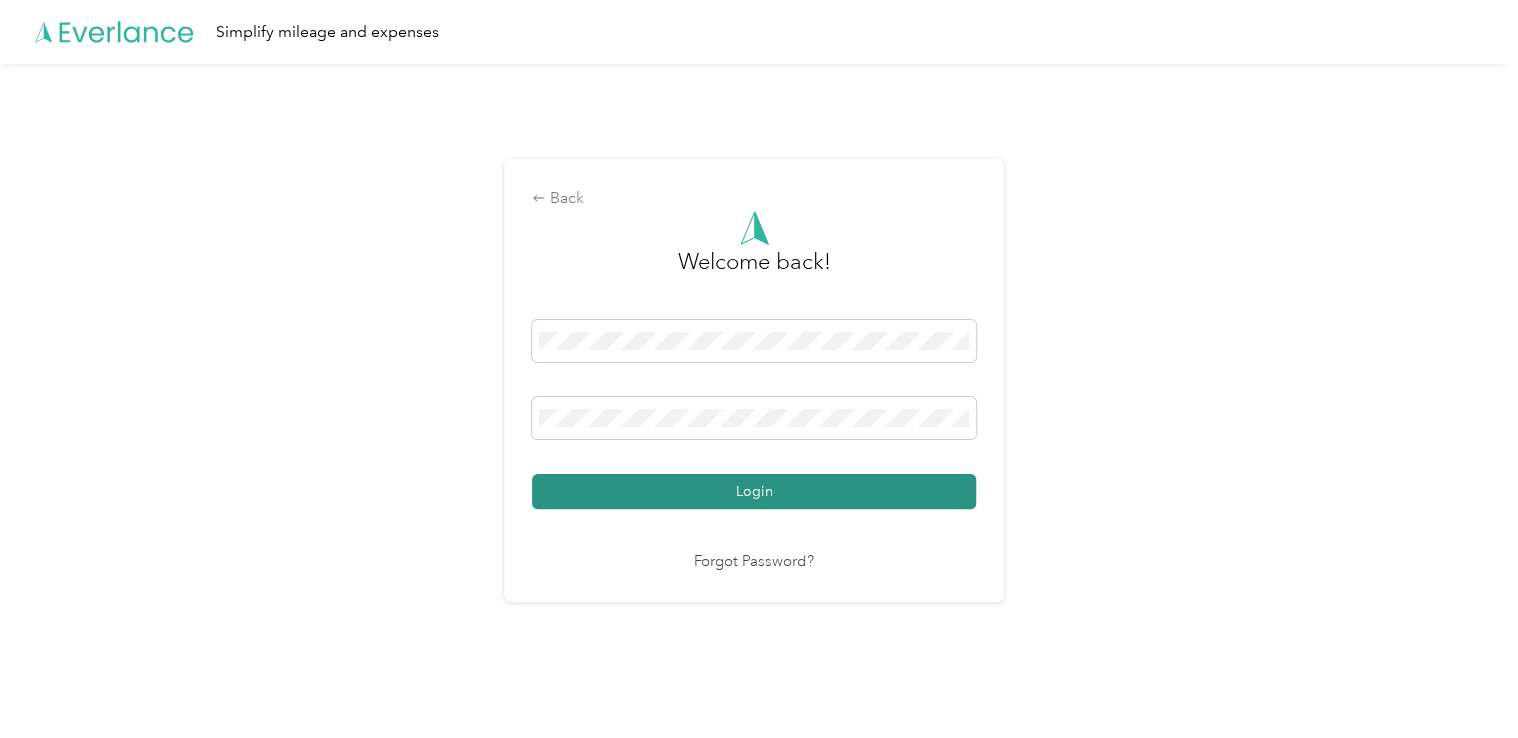 click on "Login" at bounding box center [754, 491] 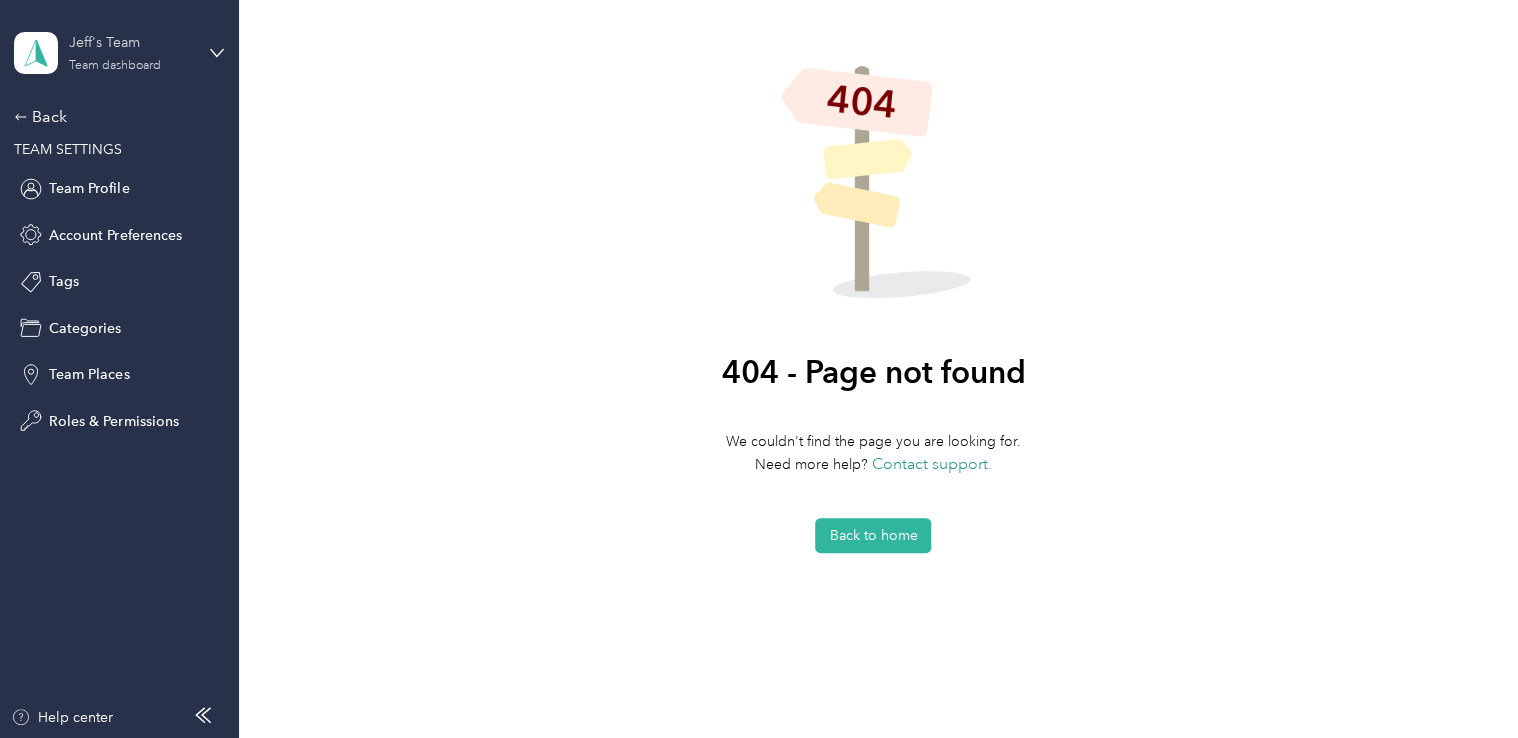 click on "Team dashboard" at bounding box center [115, 66] 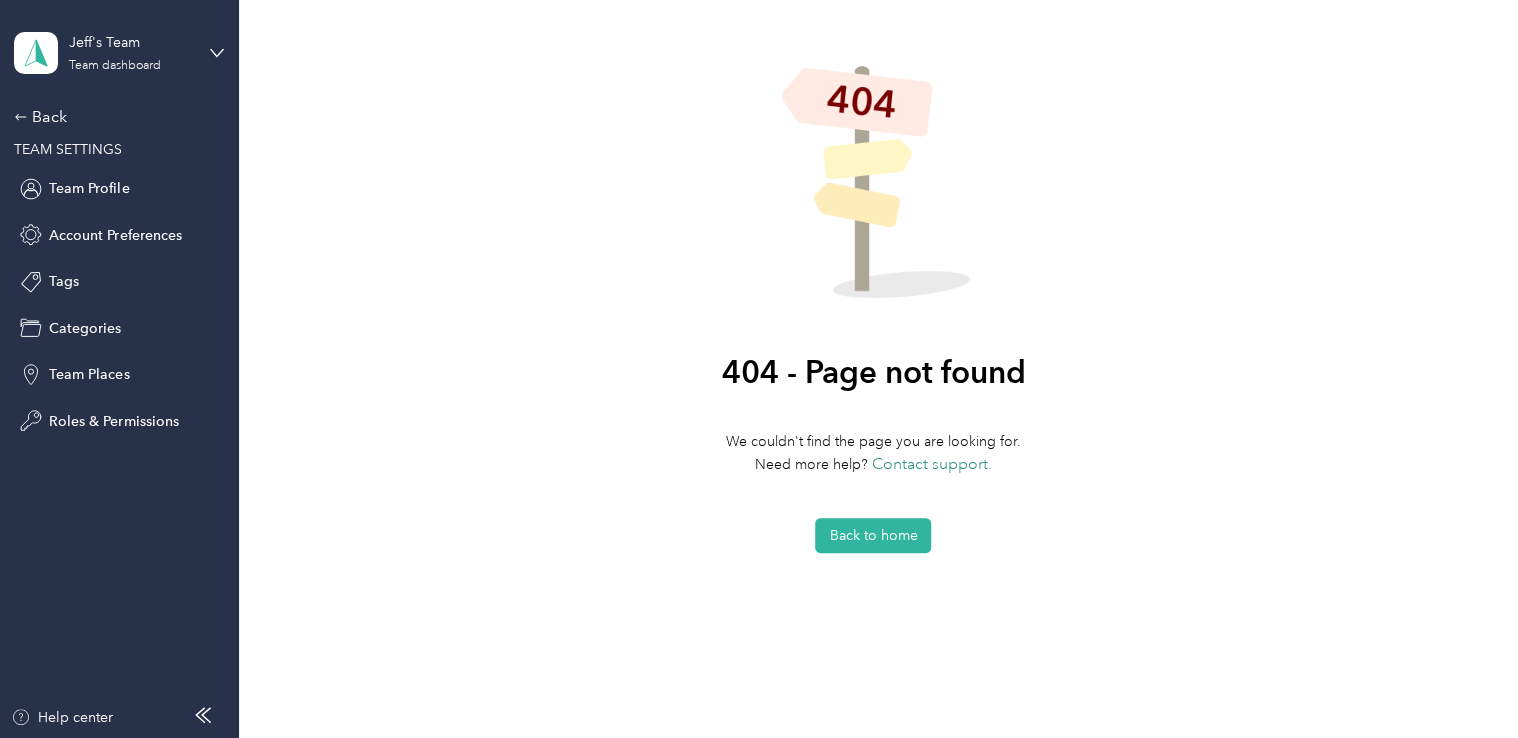 click on "Team dashboard" at bounding box center (87, 163) 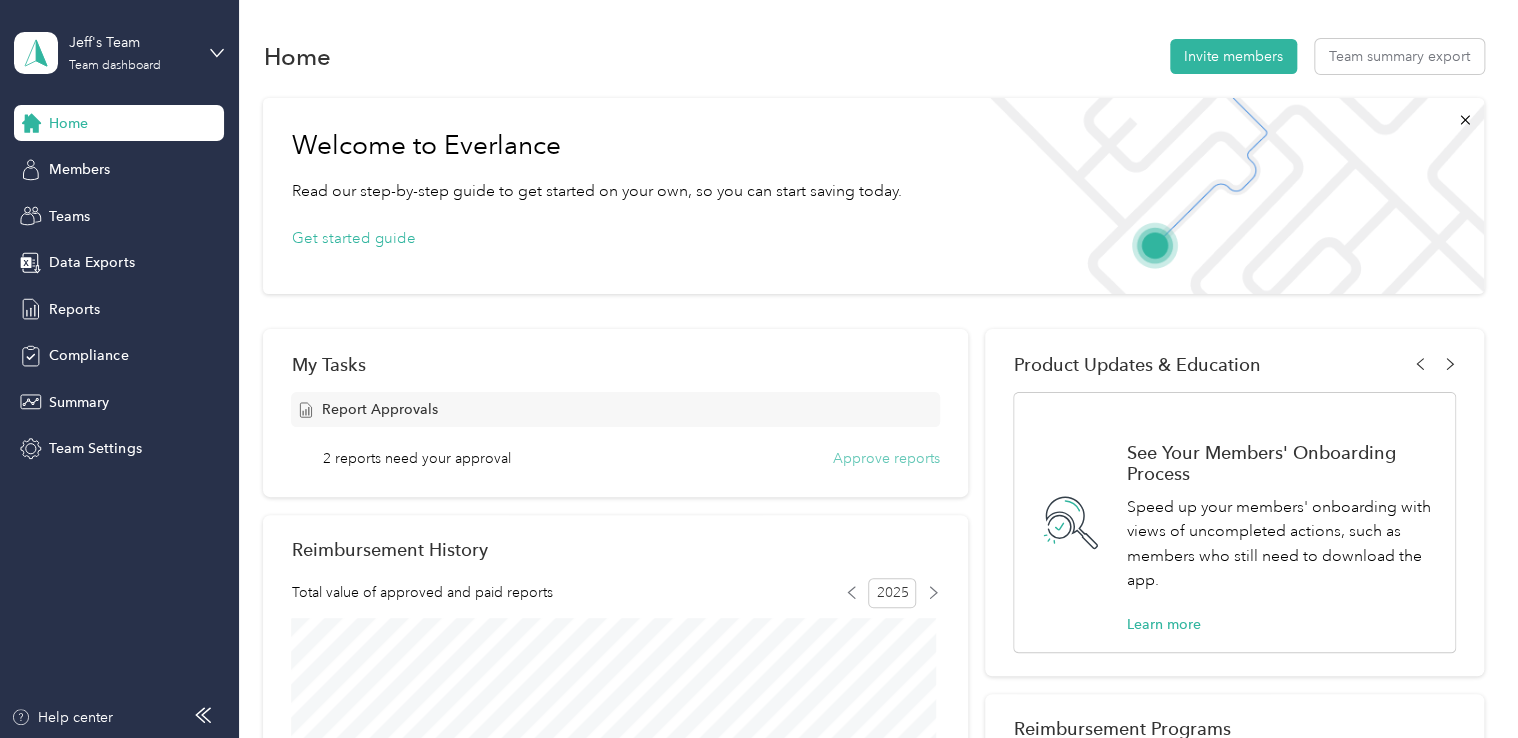 click on "Approve reports" at bounding box center [886, 458] 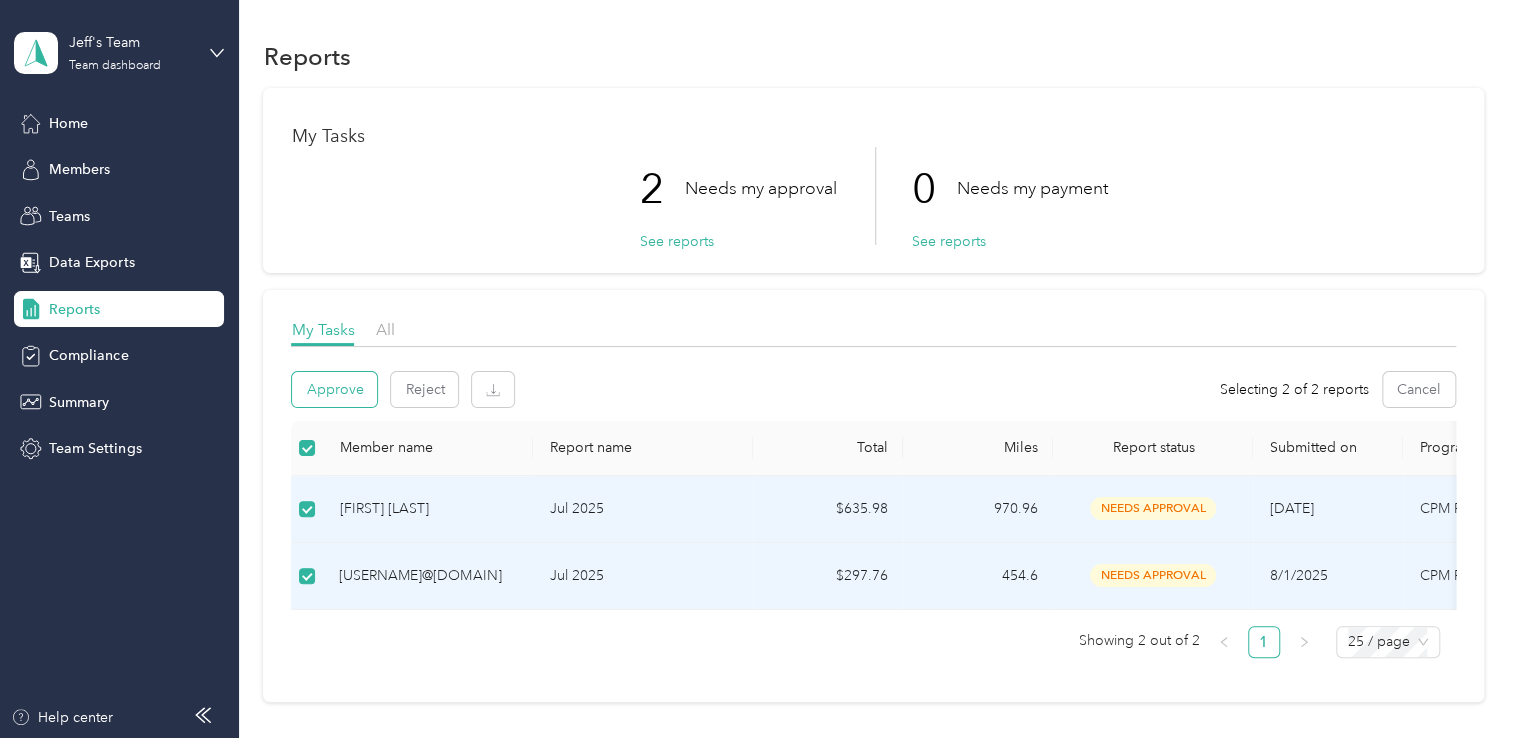 click on "Approve" at bounding box center [334, 389] 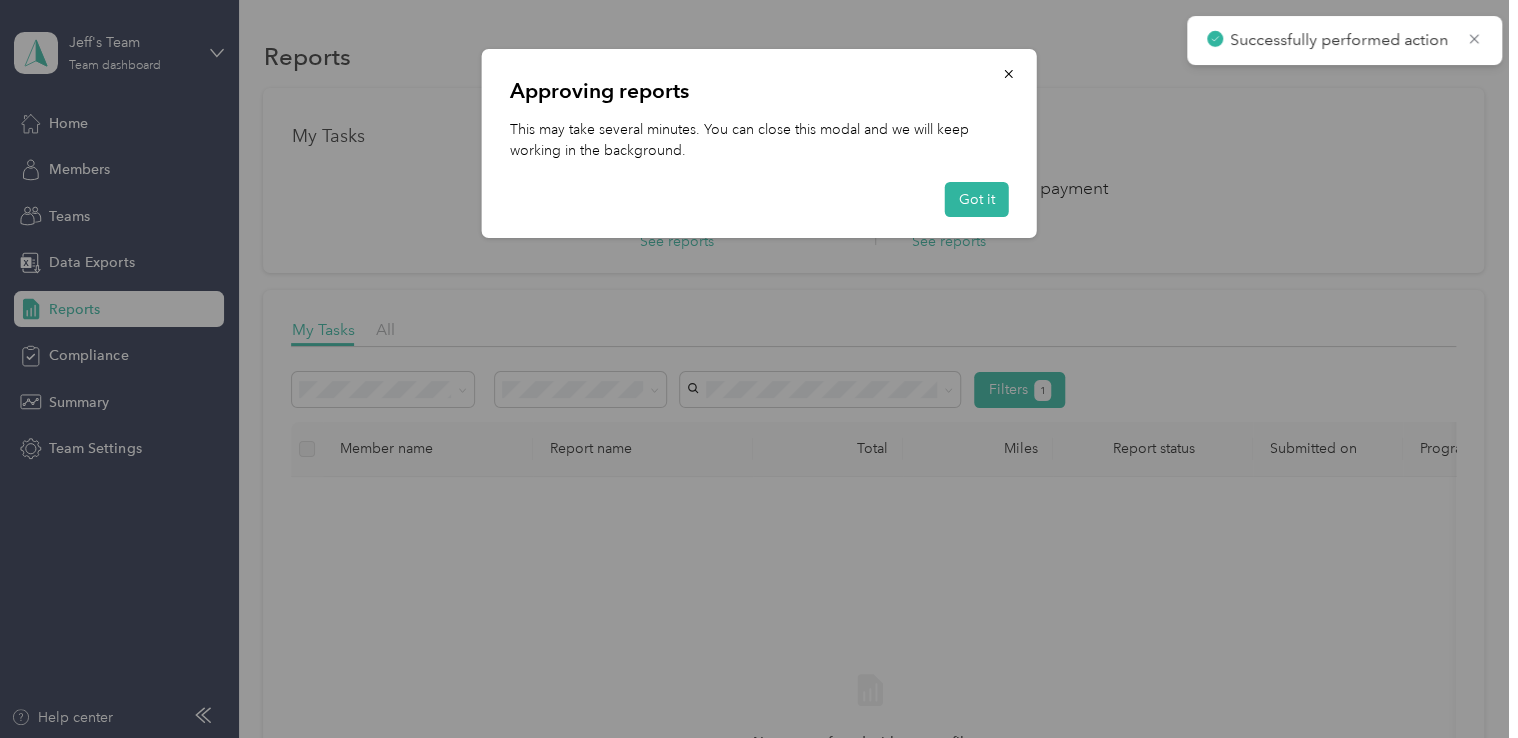 click on "Approving reports This may take several minutes. You can close this modal and we will keep working in the background. Got it" at bounding box center [759, 143] 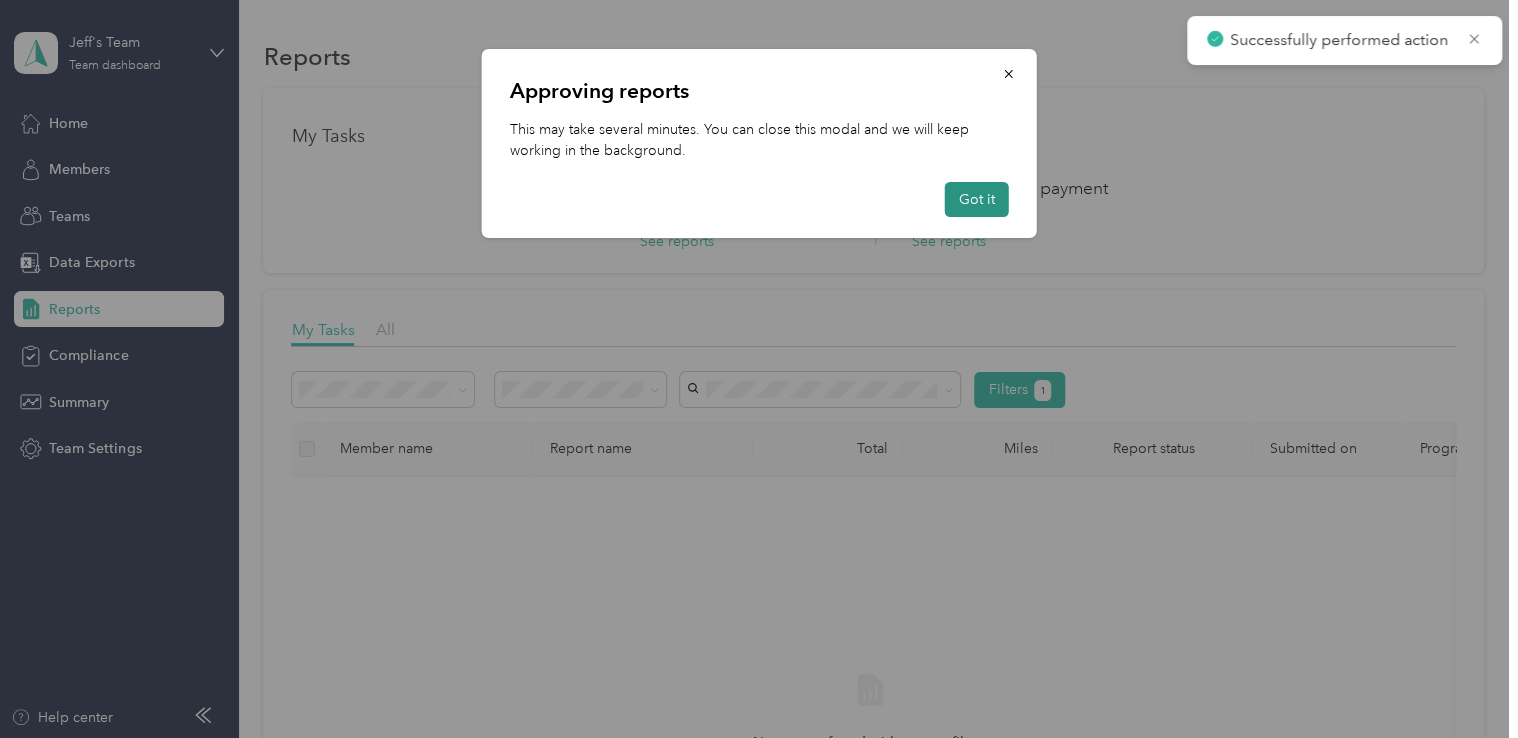click on "Got it" at bounding box center (977, 199) 